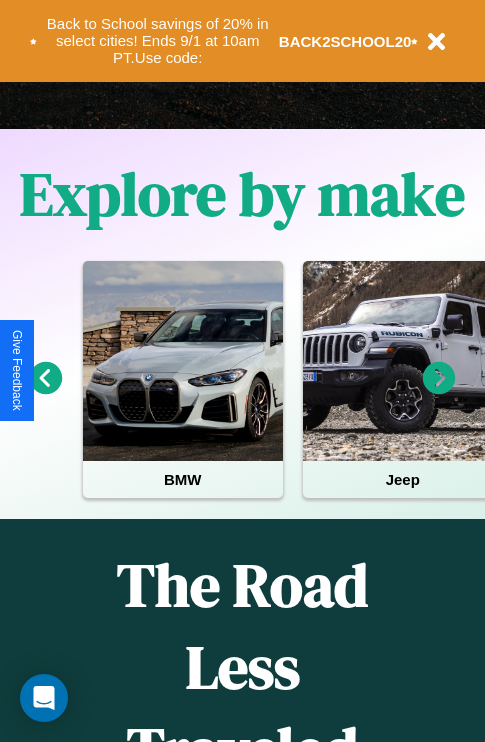 scroll, scrollTop: 2423, scrollLeft: 0, axis: vertical 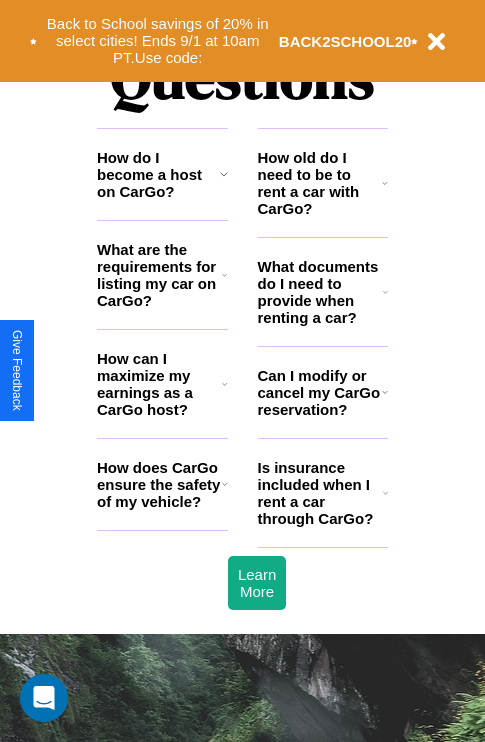 click on "What are the requirements for listing my car on CarGo?" at bounding box center [159, 275] 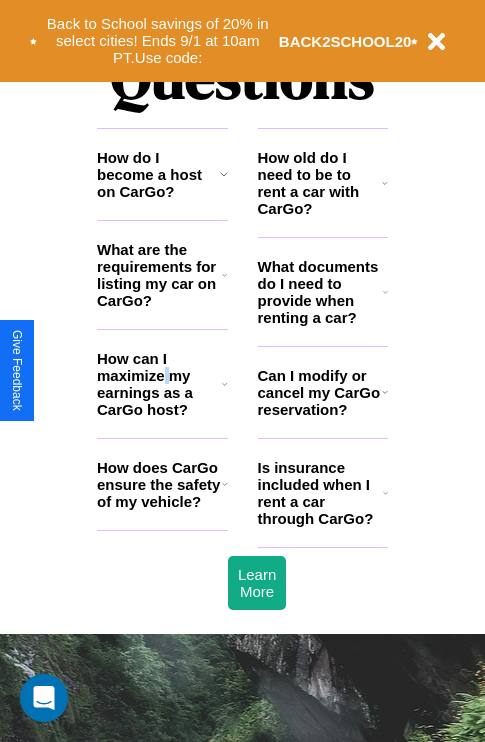 click on "How can I maximize my earnings as a CarGo host?" at bounding box center (159, 384) 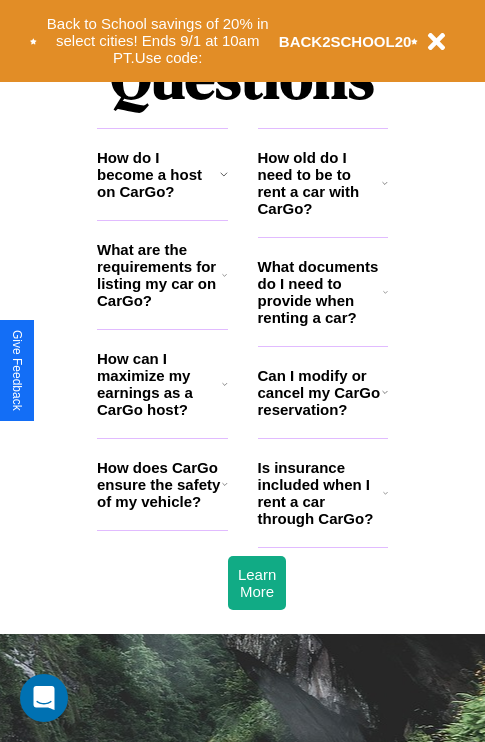 click on "What are the requirements for listing my car on CarGo?" at bounding box center [159, 275] 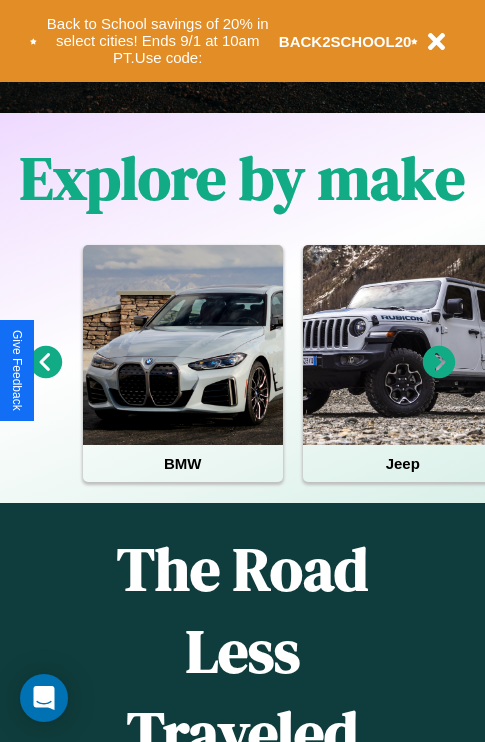 scroll, scrollTop: 308, scrollLeft: 0, axis: vertical 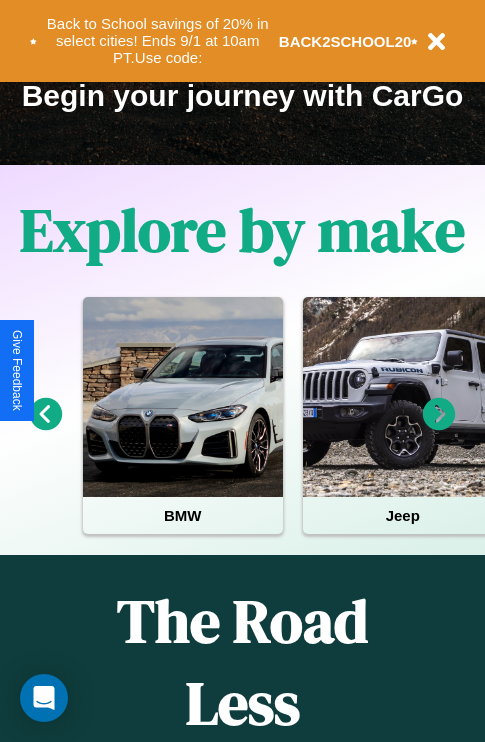 click 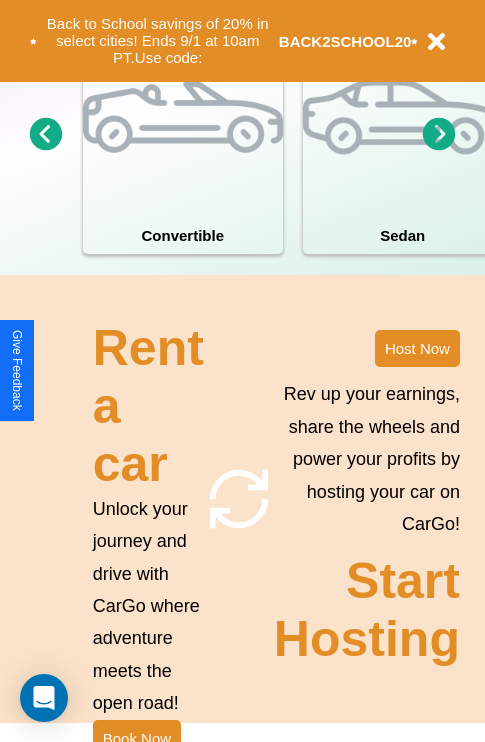 scroll, scrollTop: 1558, scrollLeft: 0, axis: vertical 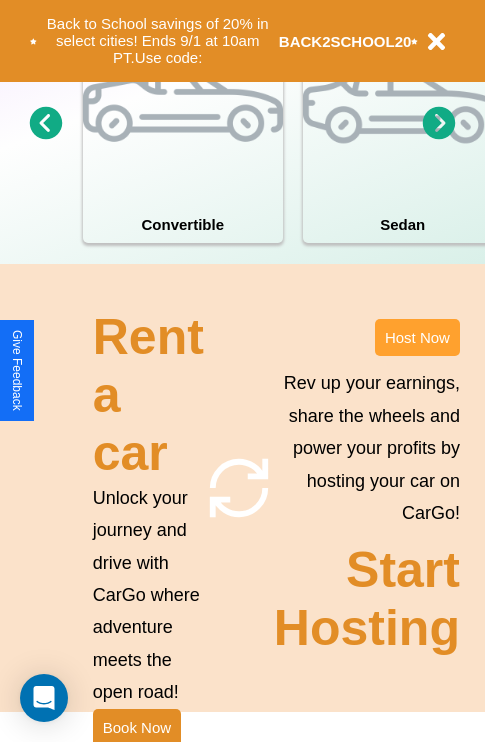 click on "Host Now" at bounding box center (417, 337) 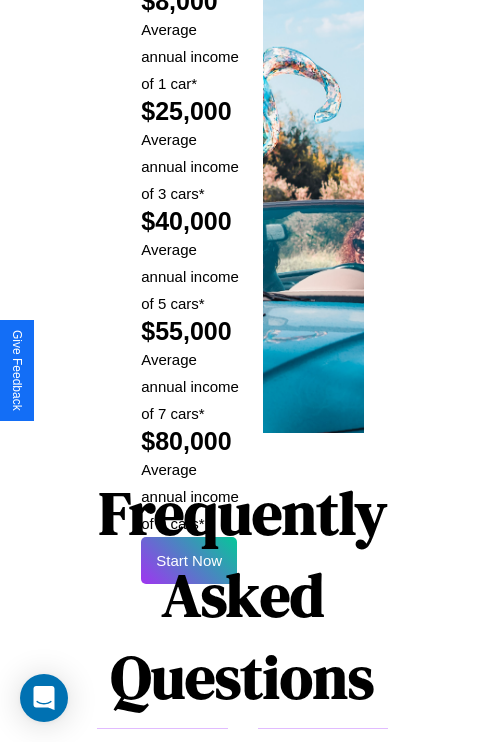 scroll, scrollTop: 3255, scrollLeft: 0, axis: vertical 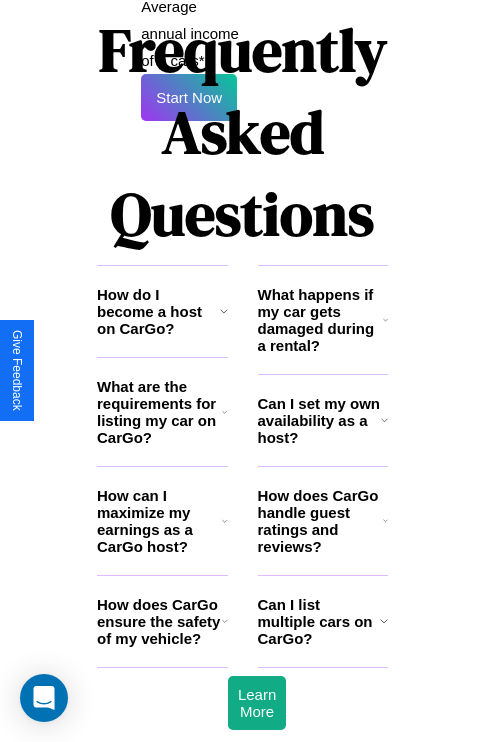 click 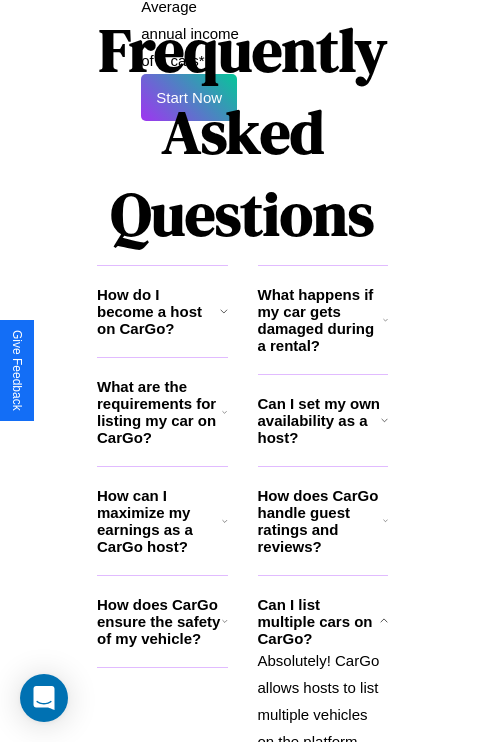 click on "How do I become a host on CarGo?" at bounding box center [158, 311] 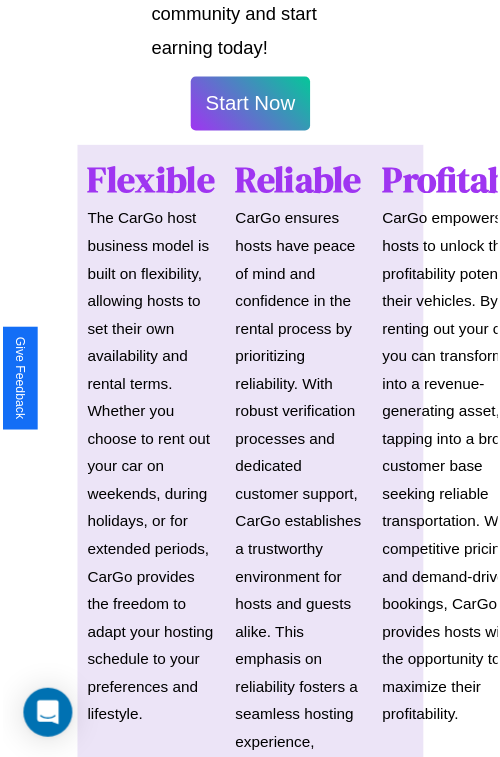 scroll, scrollTop: 1417, scrollLeft: 0, axis: vertical 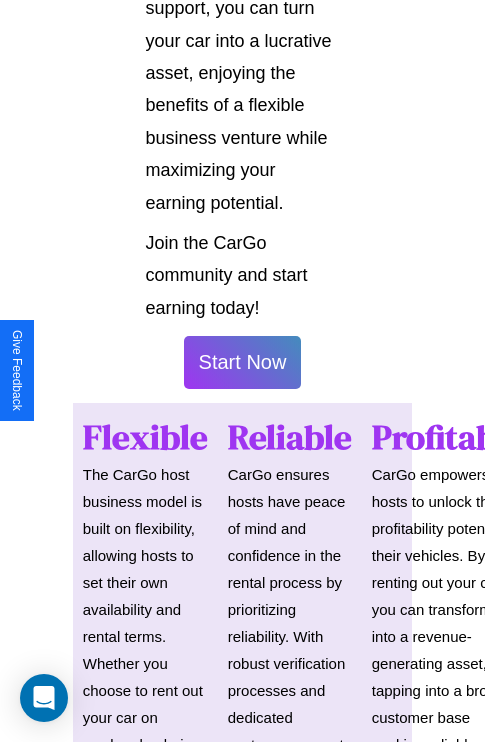 click on "Start Now" at bounding box center [243, 362] 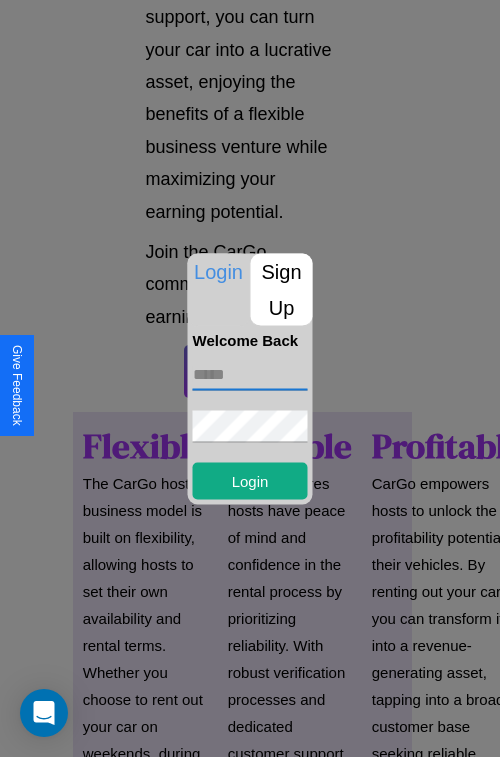 click at bounding box center [250, 374] 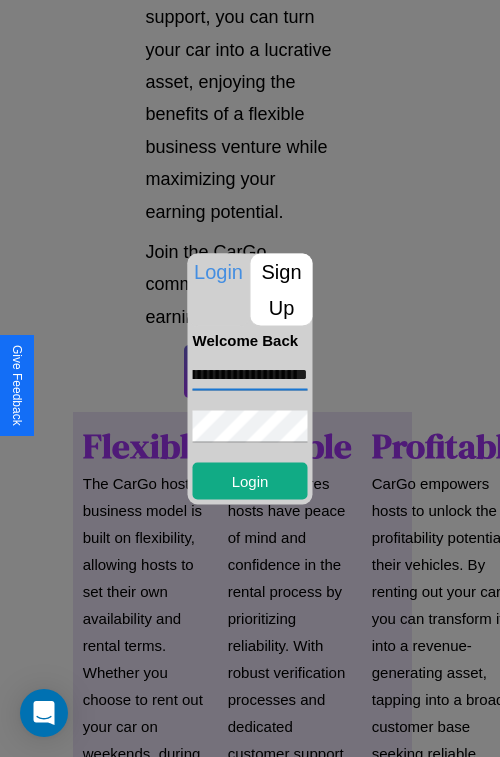 scroll, scrollTop: 0, scrollLeft: 79, axis: horizontal 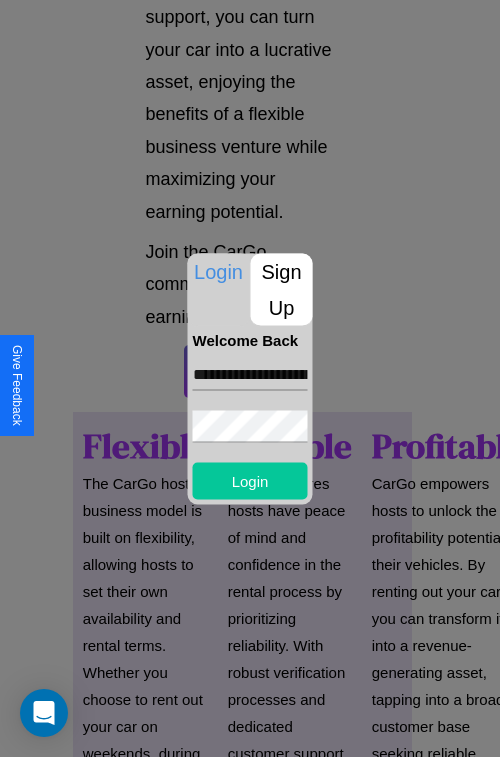 click on "Login" at bounding box center [250, 480] 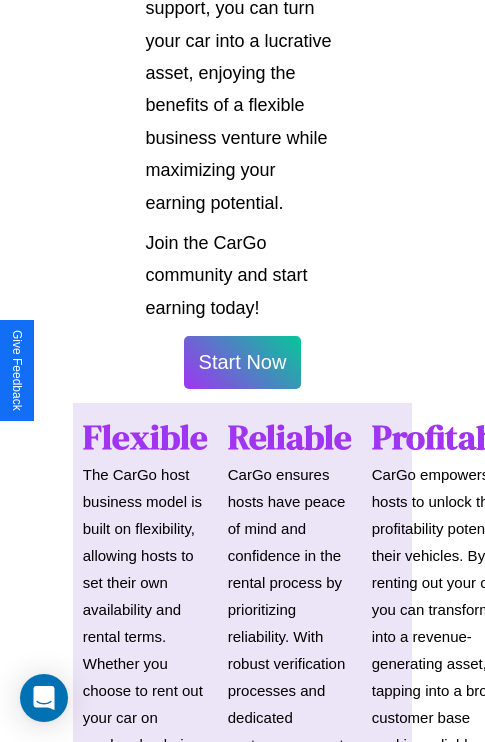 scroll, scrollTop: 1419, scrollLeft: 0, axis: vertical 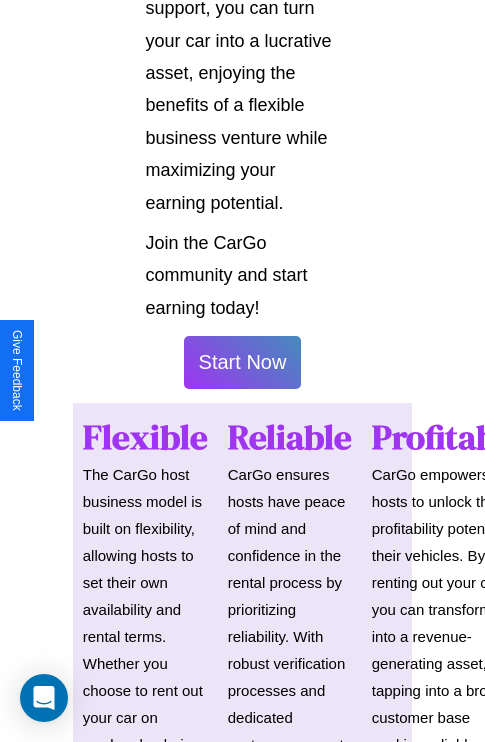 click on "Start Now" at bounding box center [243, 362] 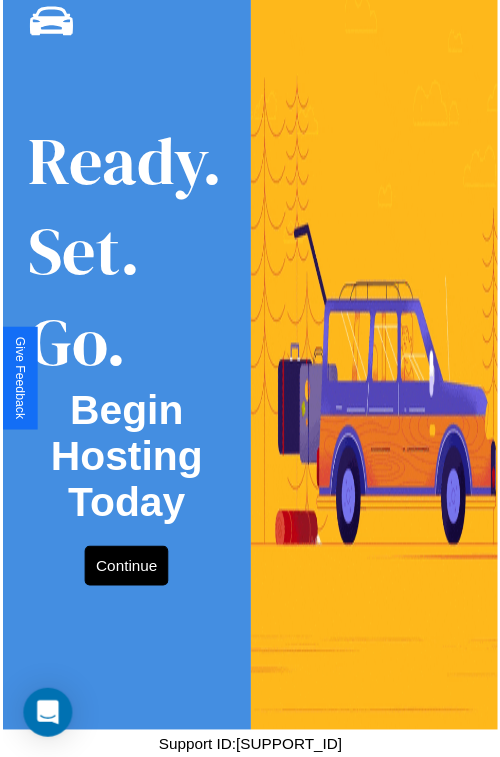 scroll, scrollTop: 0, scrollLeft: 0, axis: both 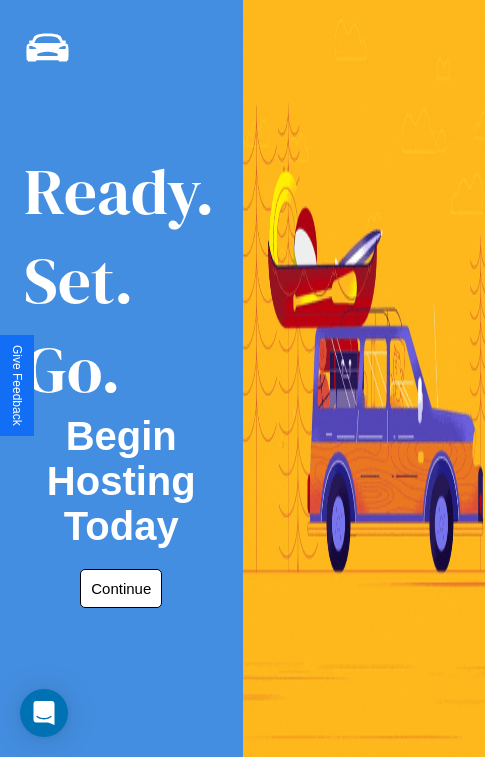 click on "Continue" at bounding box center (121, 588) 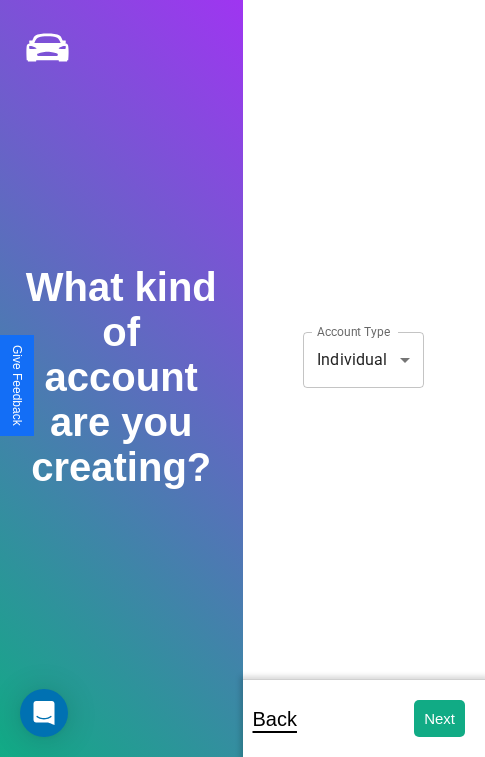 click on "**********" at bounding box center [242, 392] 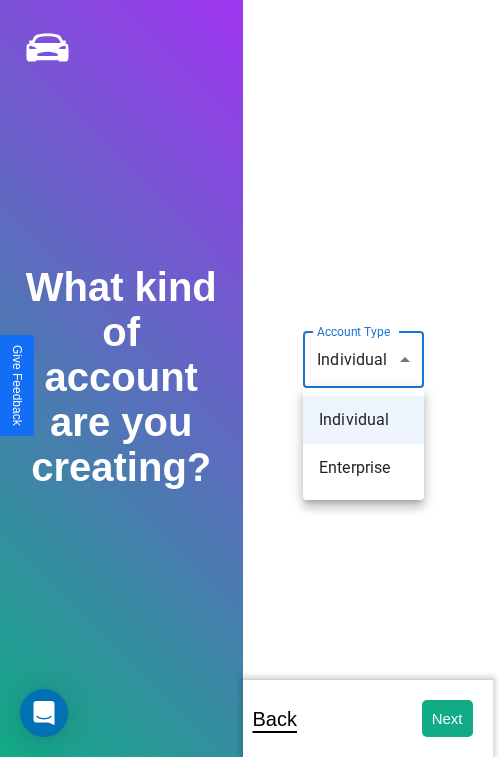 click on "Individual" at bounding box center (363, 420) 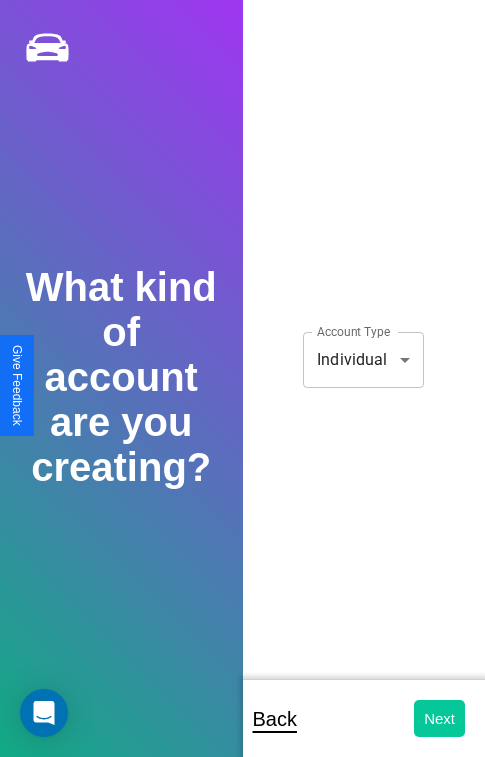 click on "Next" at bounding box center (439, 718) 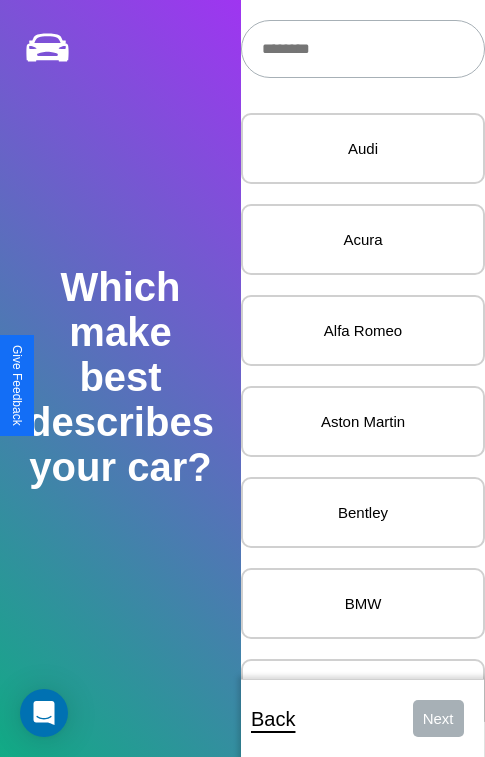 click at bounding box center [363, 49] 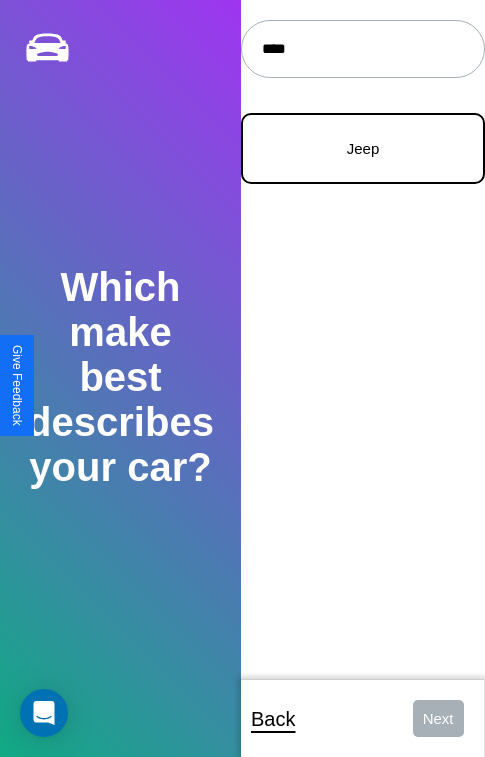type on "****" 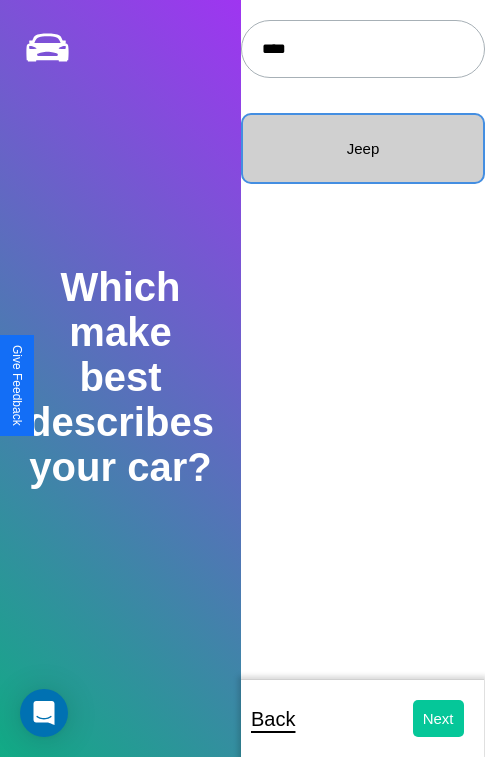 click on "Next" at bounding box center (438, 718) 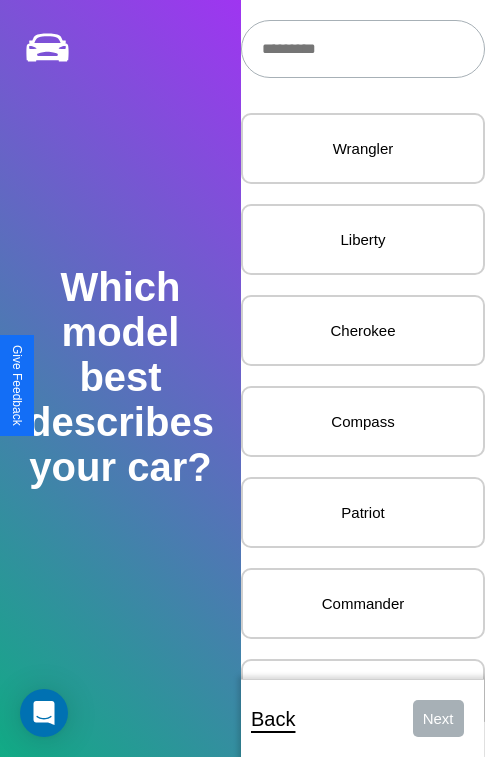 click at bounding box center [363, 49] 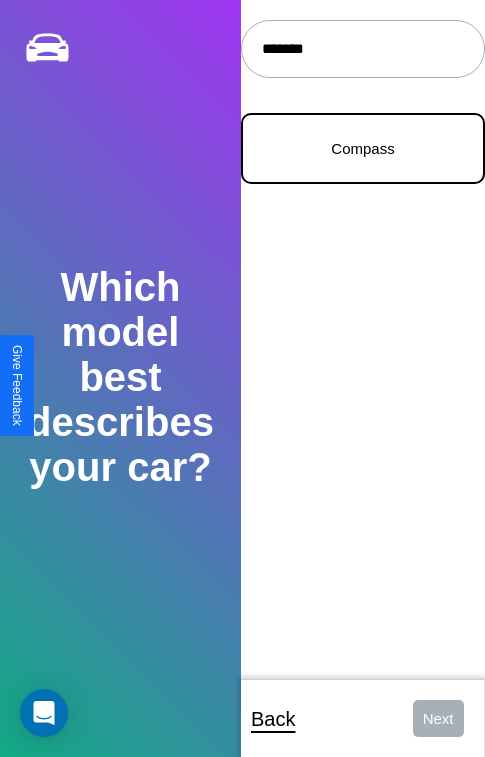 type on "*******" 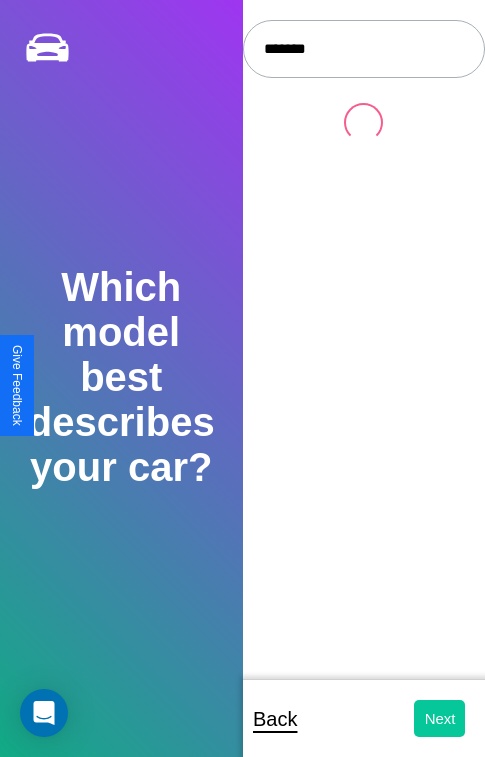click on "Next" at bounding box center [439, 718] 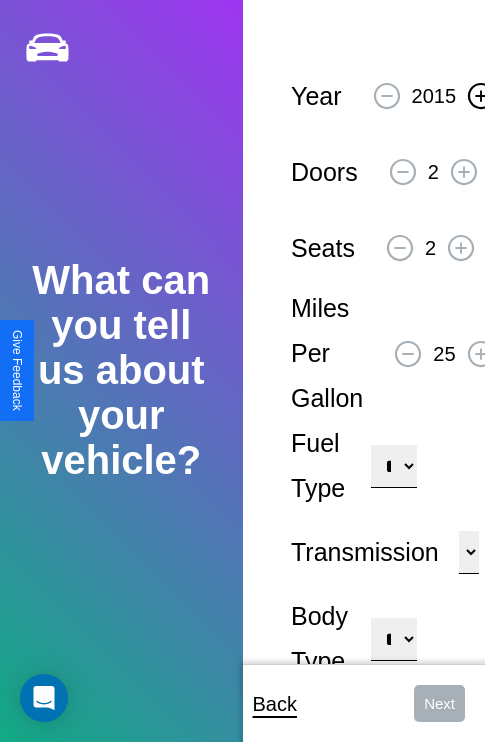 click 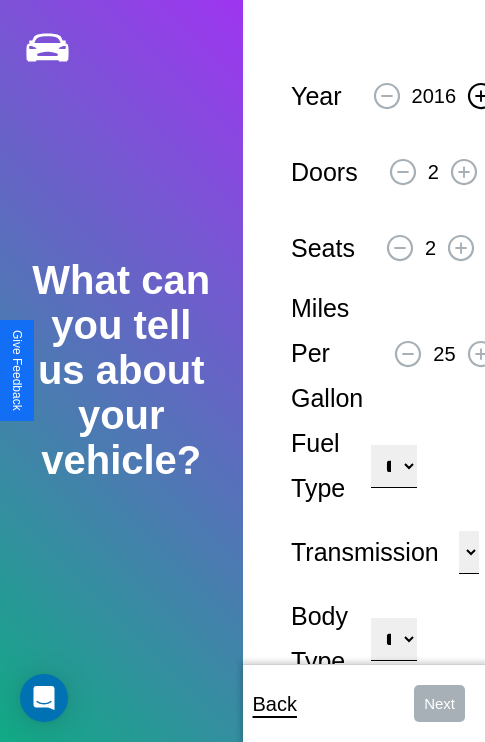 click 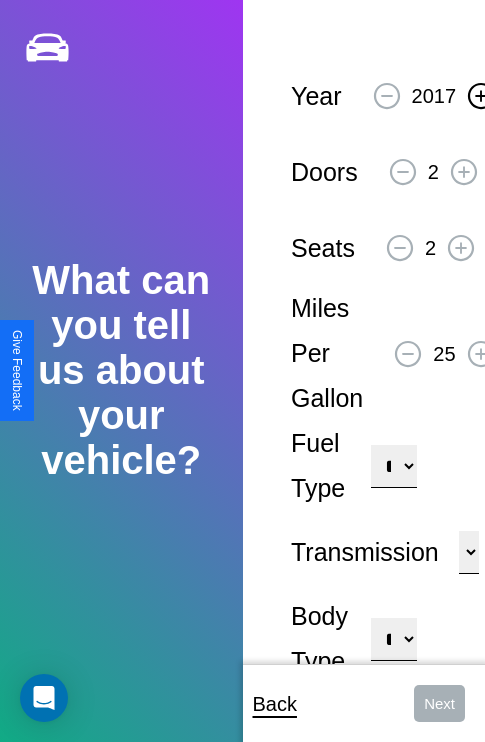 click 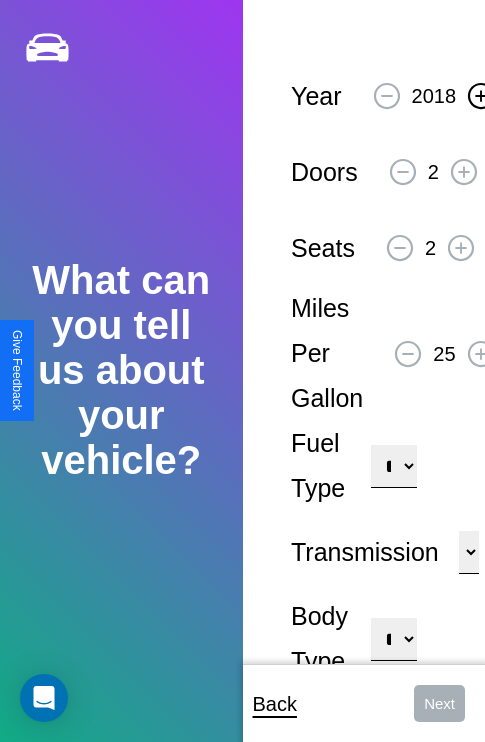 click 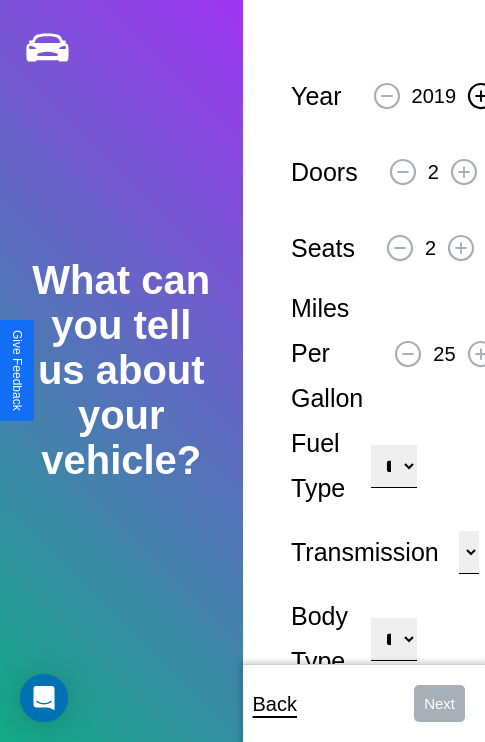 click 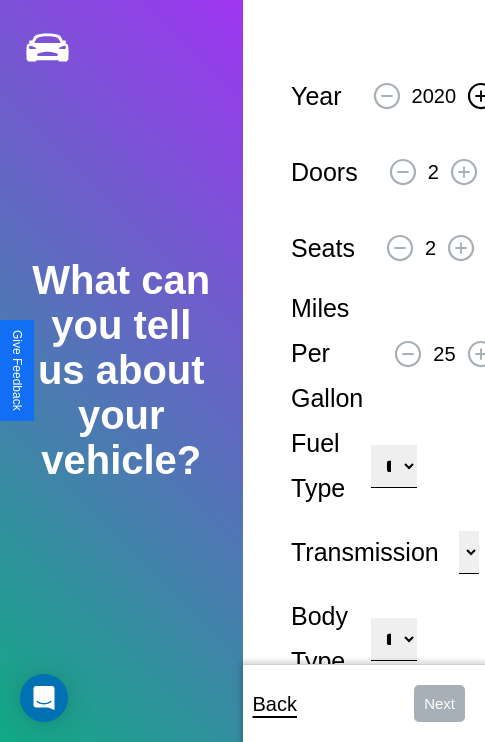 click 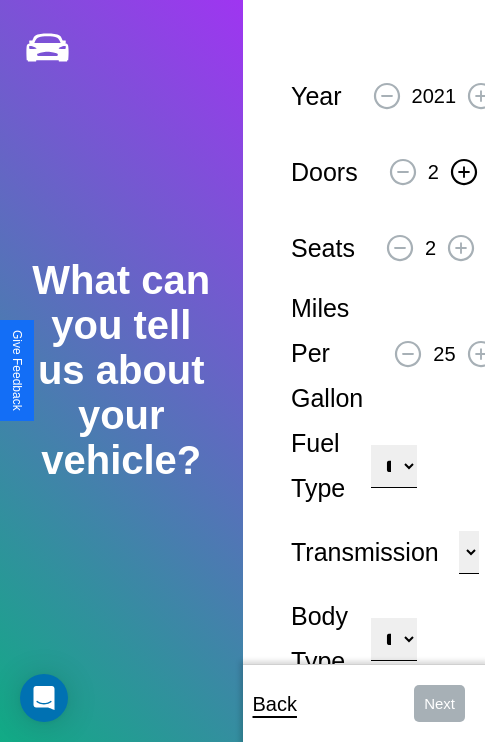 click 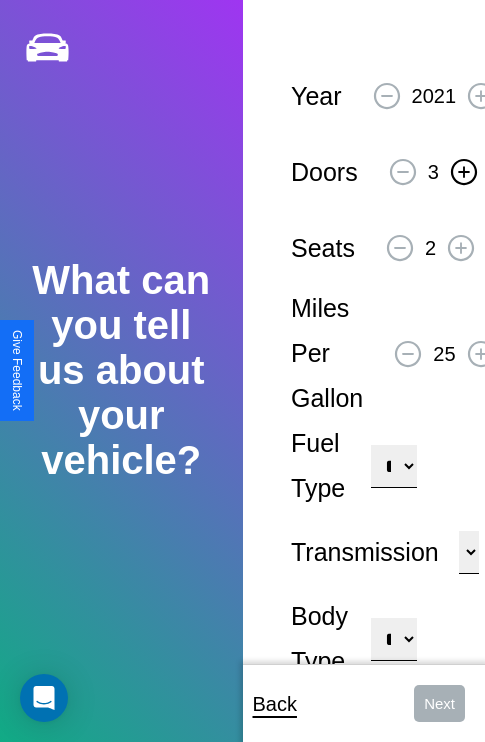 click 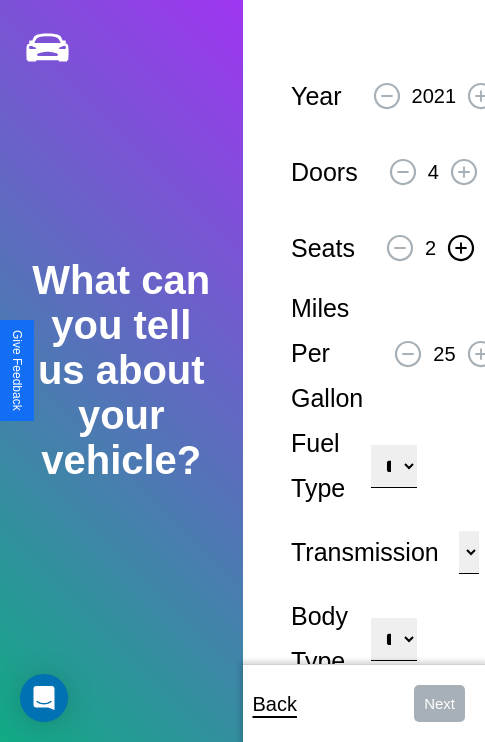 click 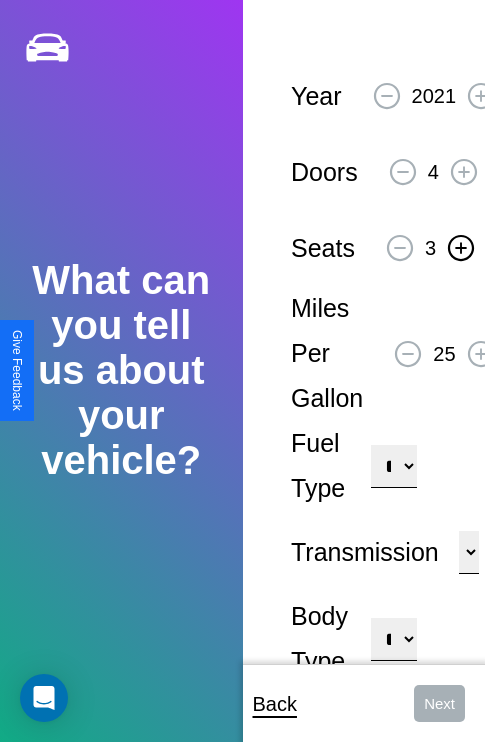 click 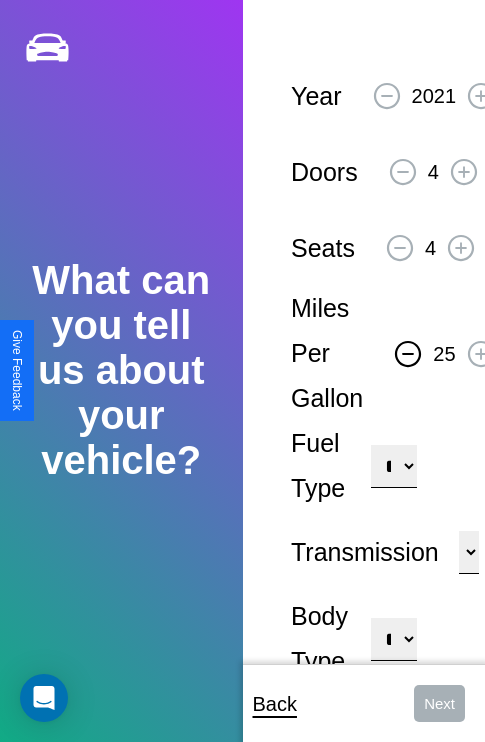 click 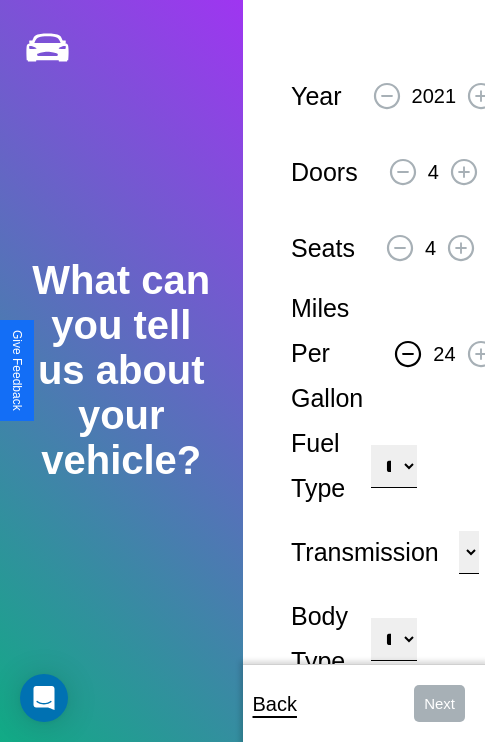 click 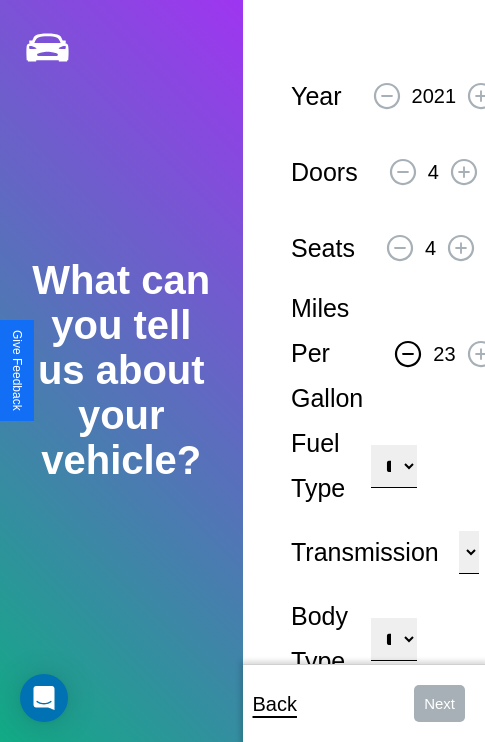 click 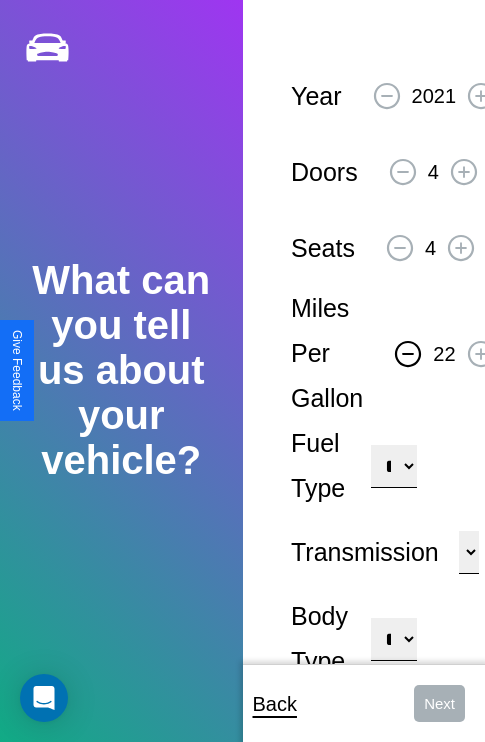 click 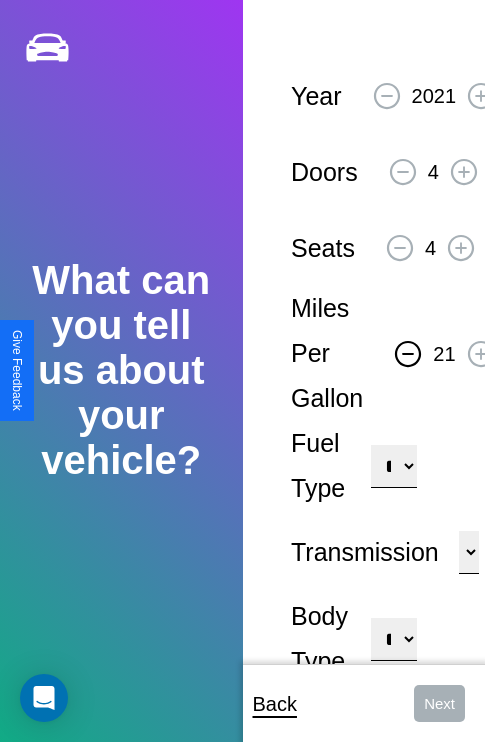 click 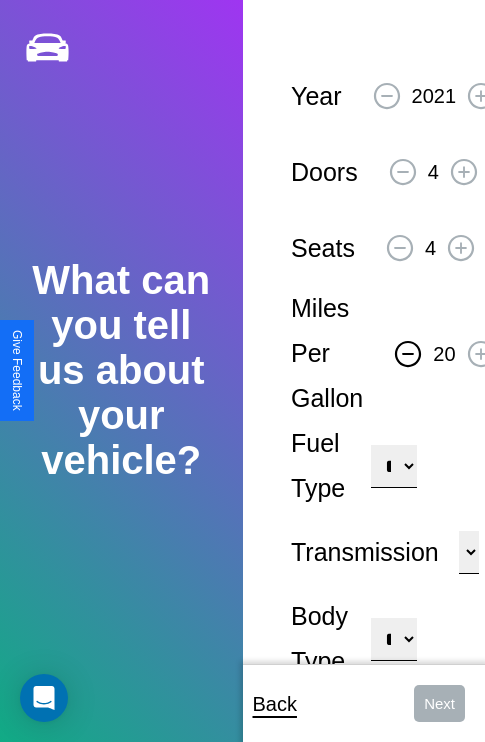 click 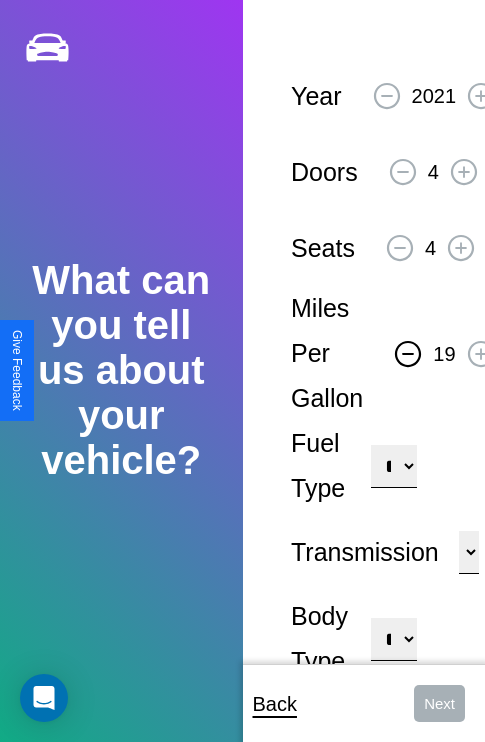click 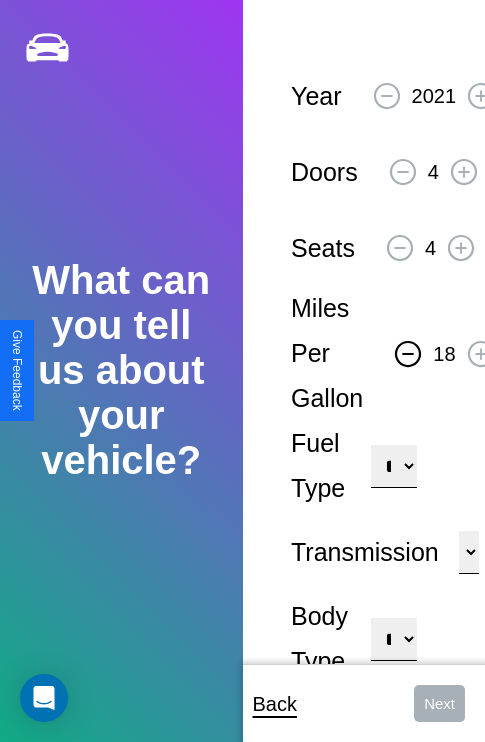 click 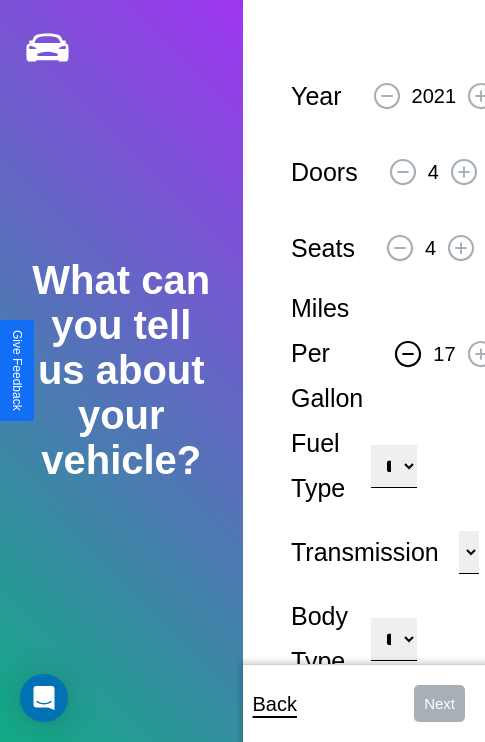 click 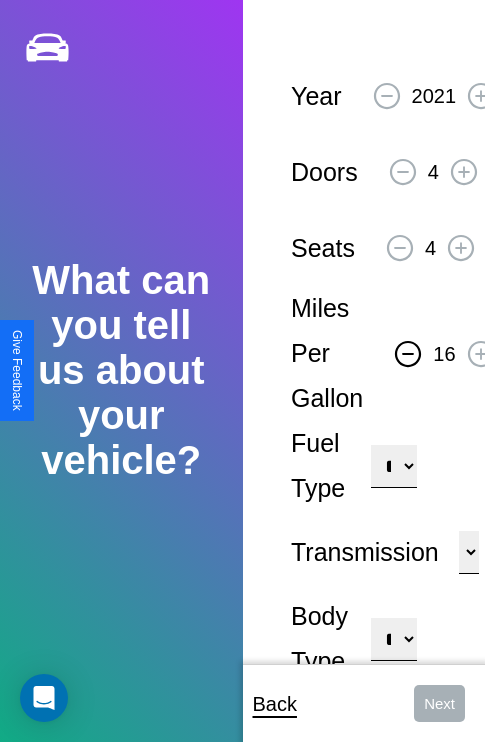 click on "**********" at bounding box center (393, 466) 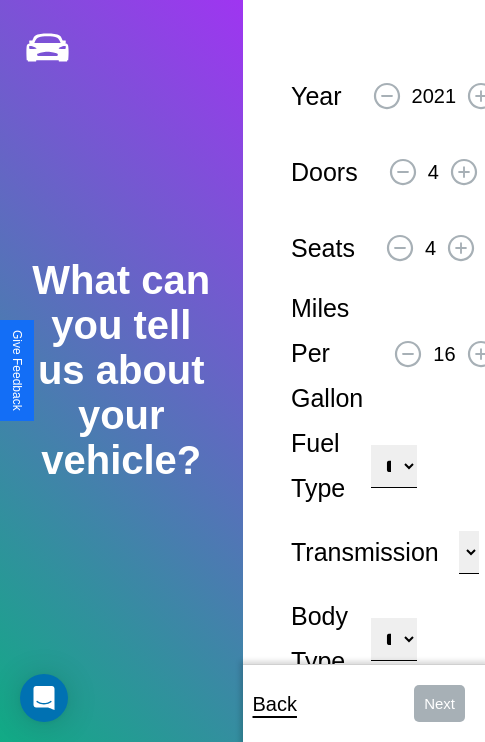 select on "***" 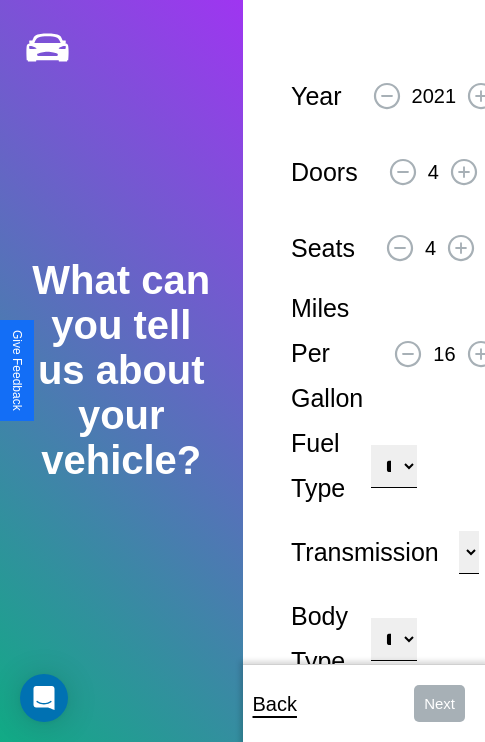click on "****** ********* ******" at bounding box center [469, 552] 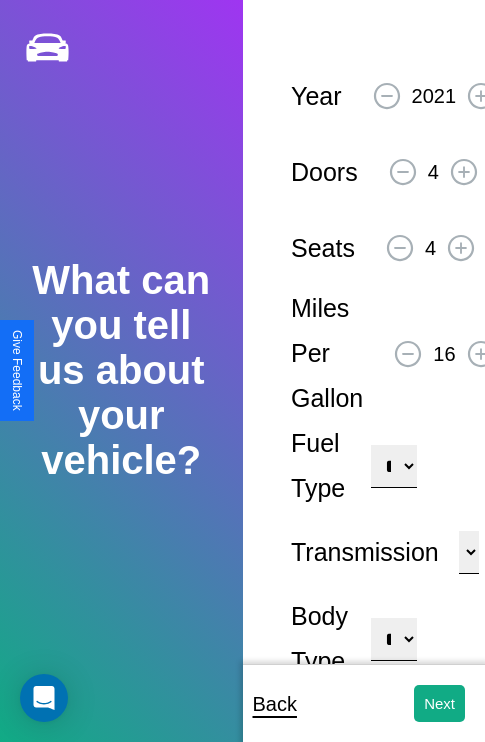 click on "**********" at bounding box center [393, 639] 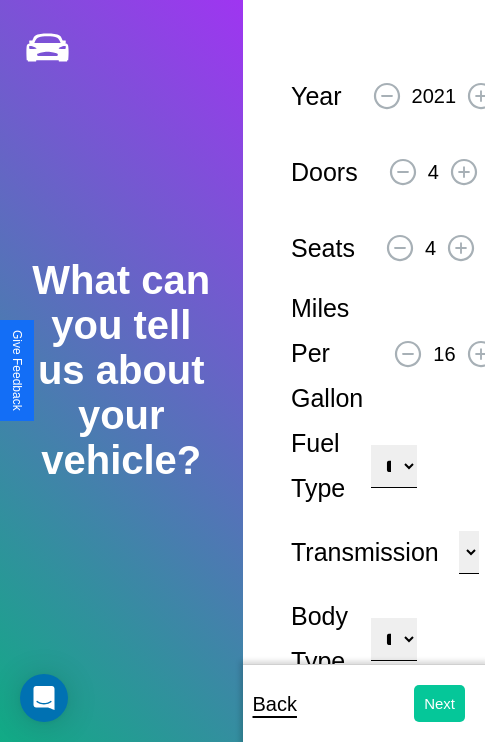 click on "Next" at bounding box center (439, 703) 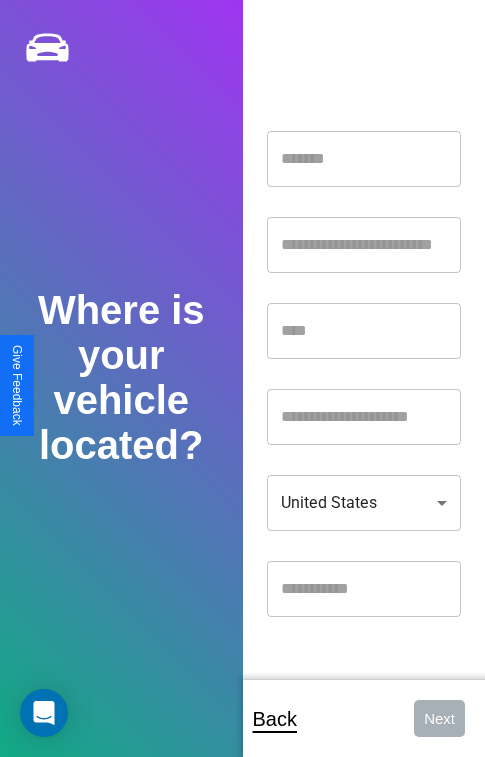 click at bounding box center [364, 159] 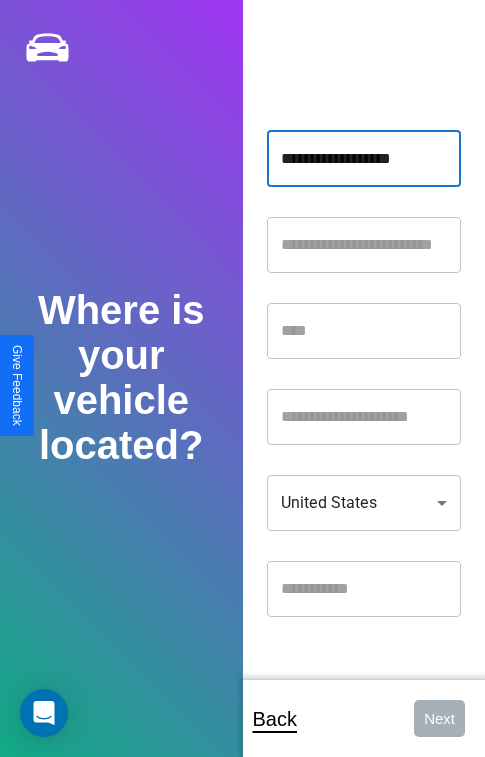 type on "**********" 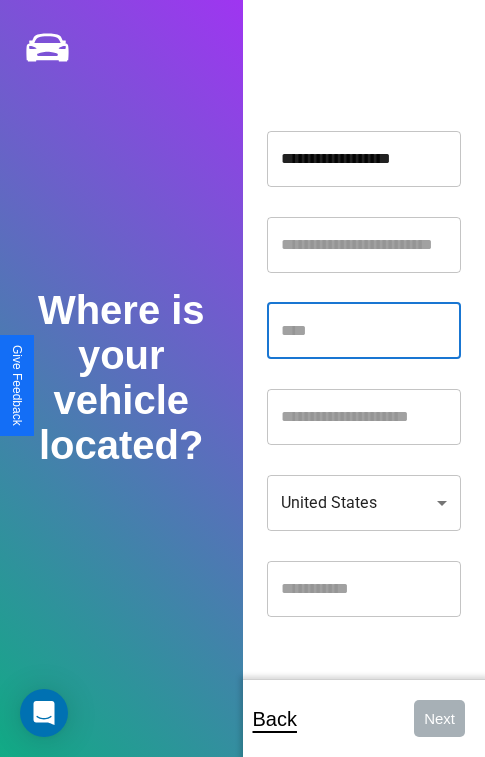 click at bounding box center (364, 331) 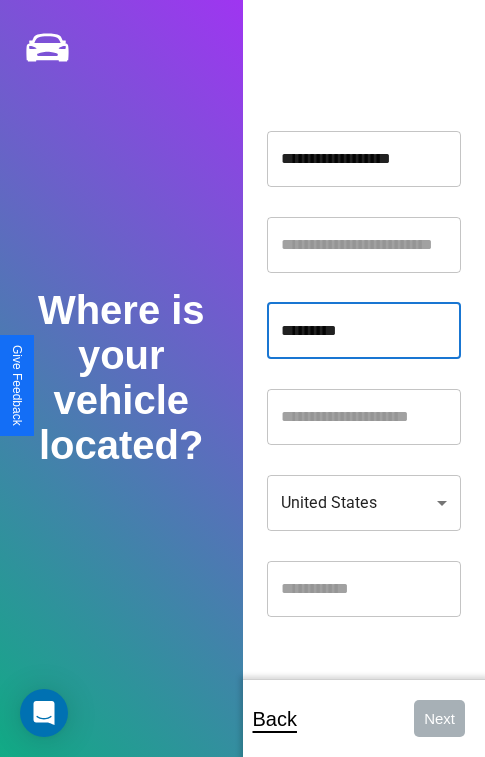 type on "*********" 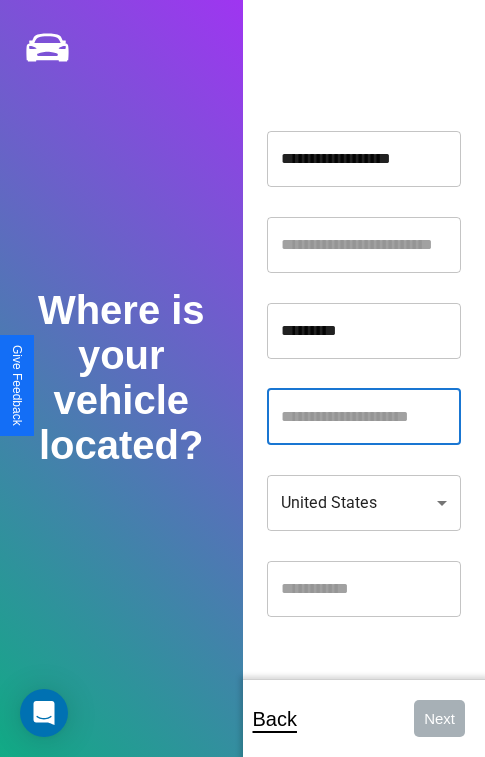 click at bounding box center [364, 417] 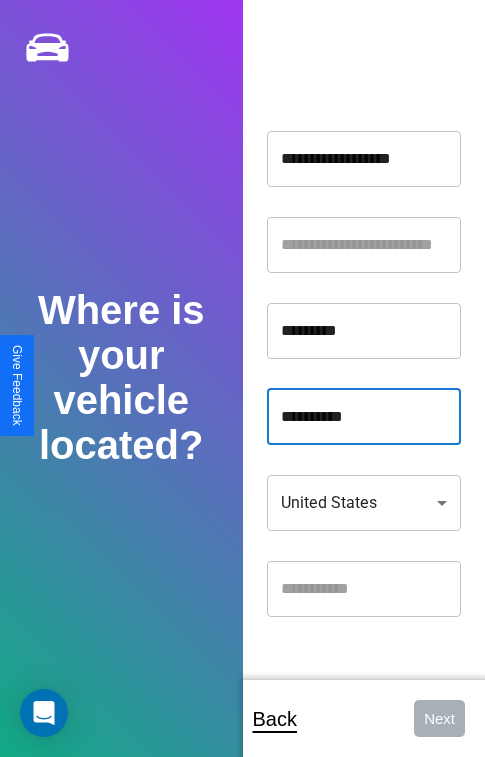 type on "**********" 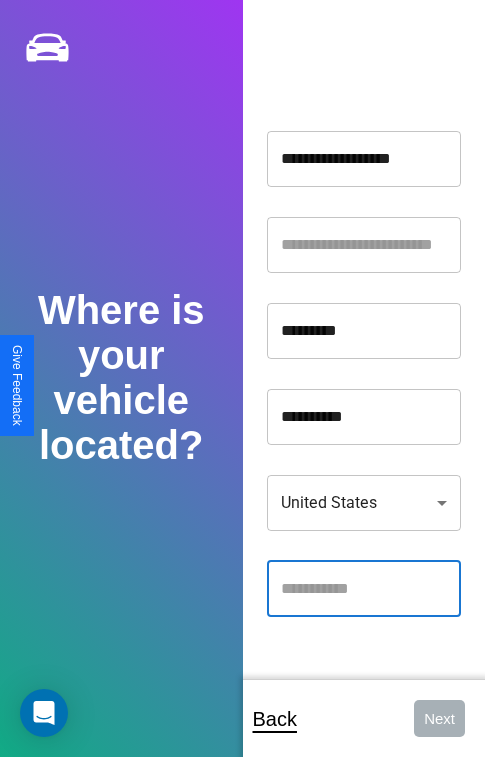 click at bounding box center [364, 589] 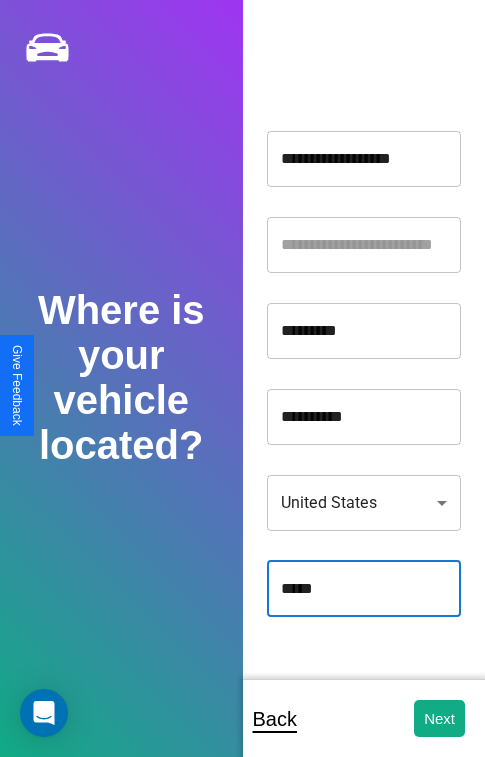 type on "*****" 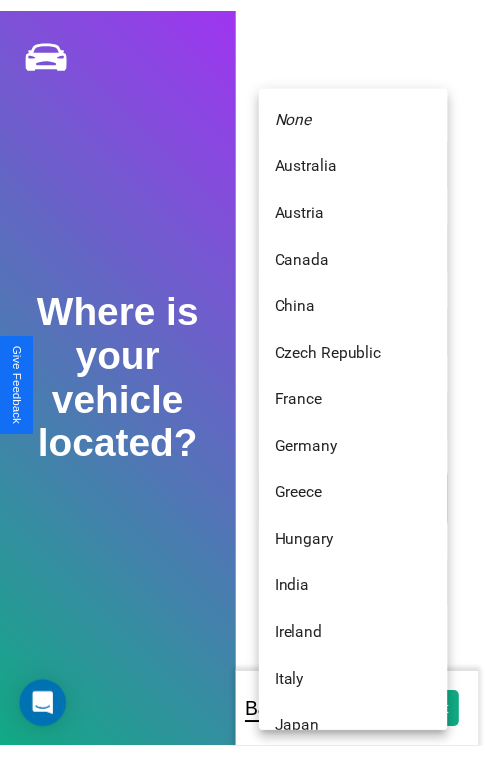 scroll, scrollTop: 459, scrollLeft: 0, axis: vertical 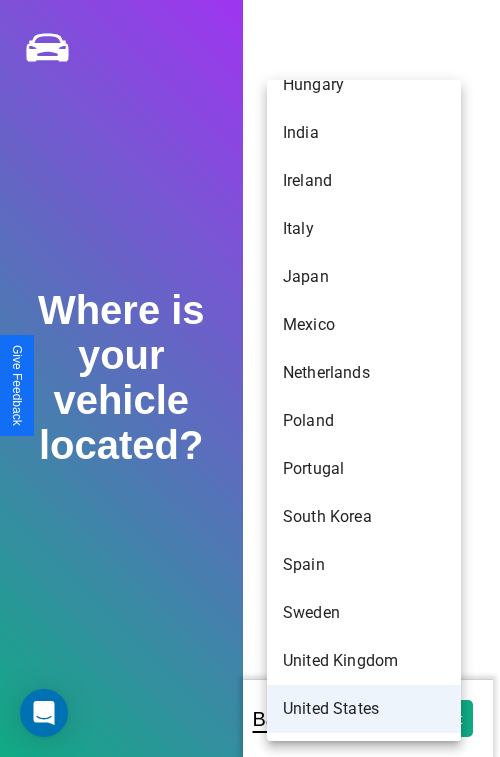 click on "United States" at bounding box center (364, 709) 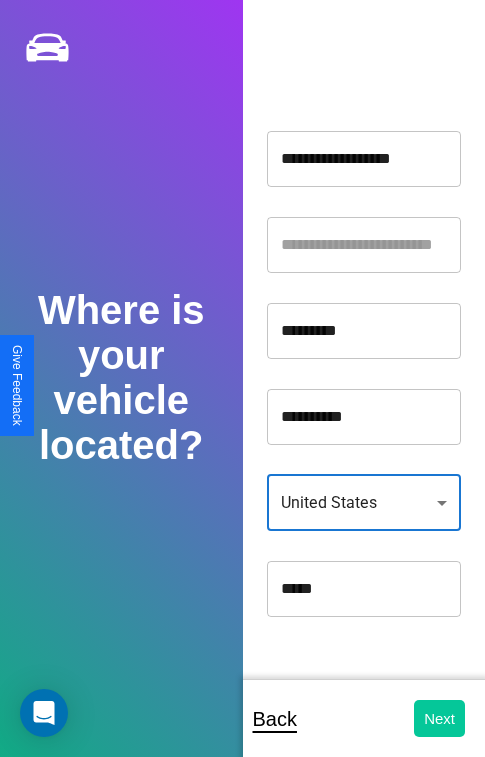 click on "Next" at bounding box center (439, 718) 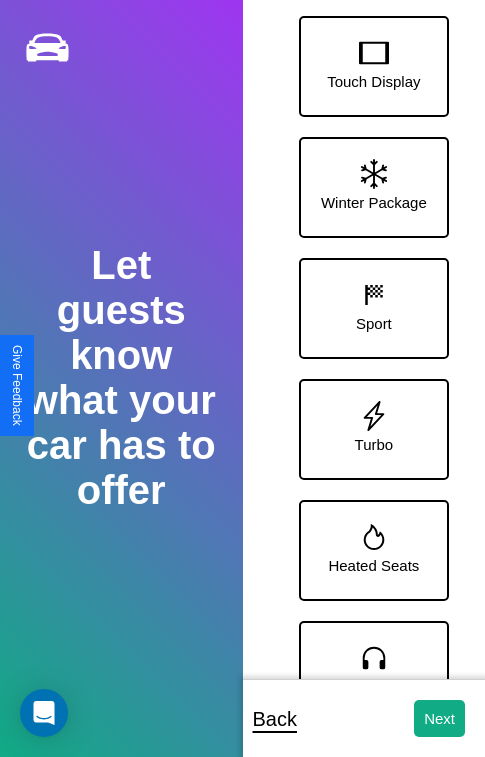 scroll, scrollTop: 128, scrollLeft: 0, axis: vertical 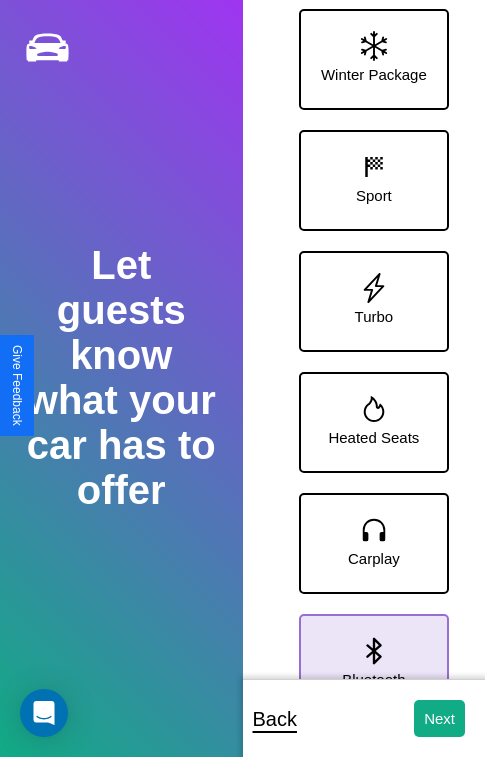 click 